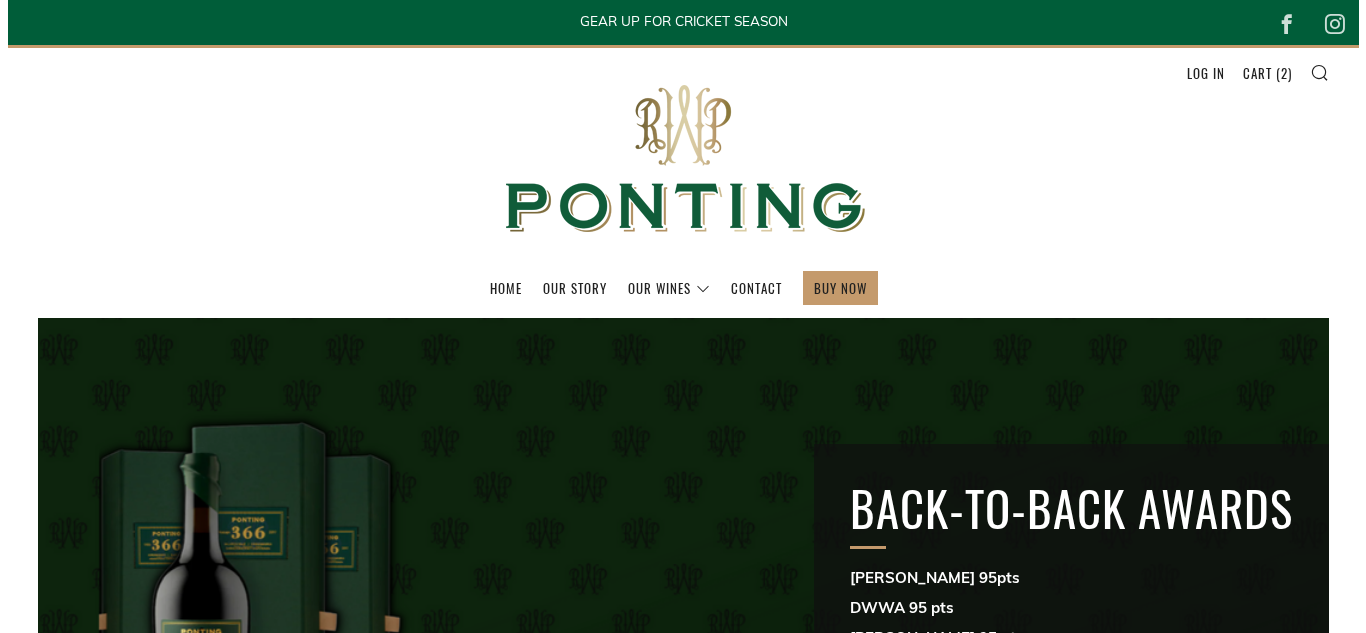 scroll, scrollTop: 0, scrollLeft: 0, axis: both 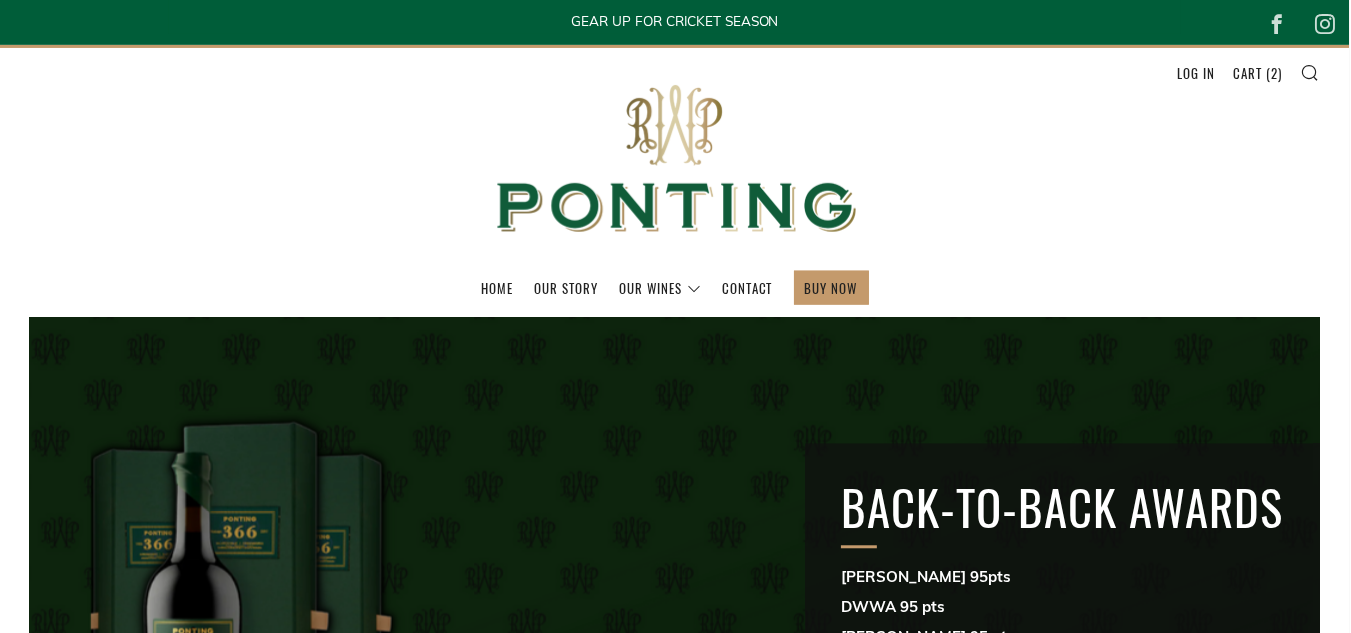 click at bounding box center (1311, 72) 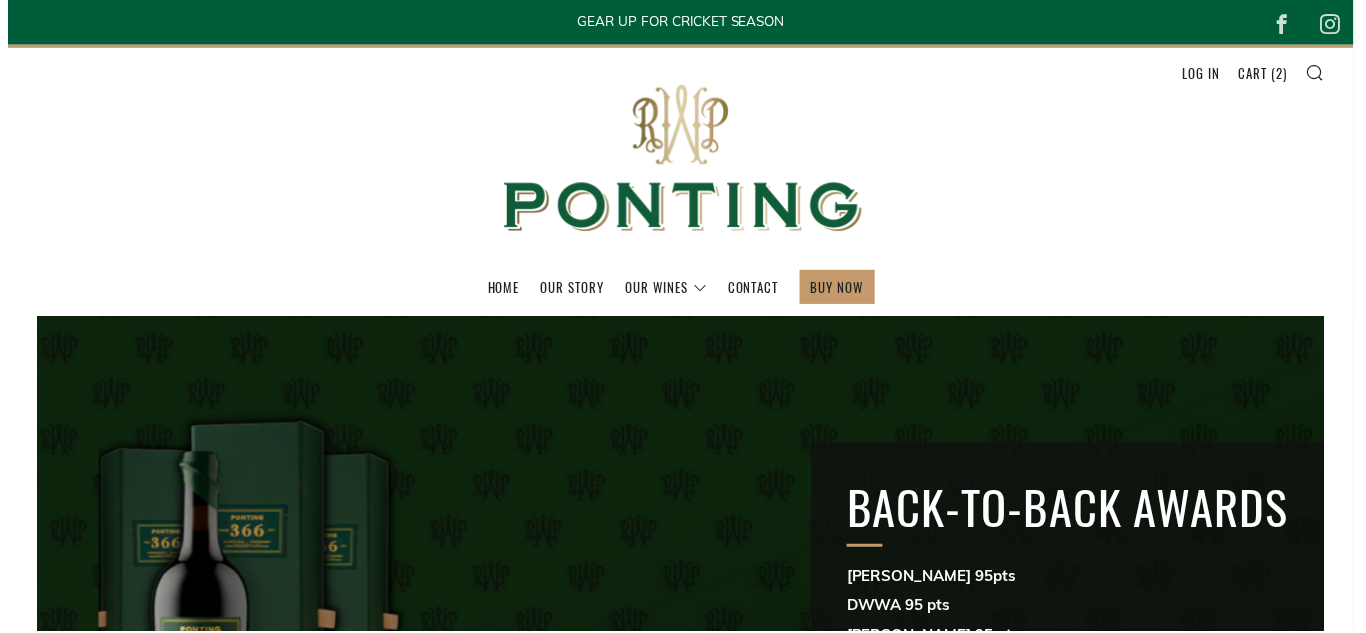 scroll, scrollTop: 0, scrollLeft: 0, axis: both 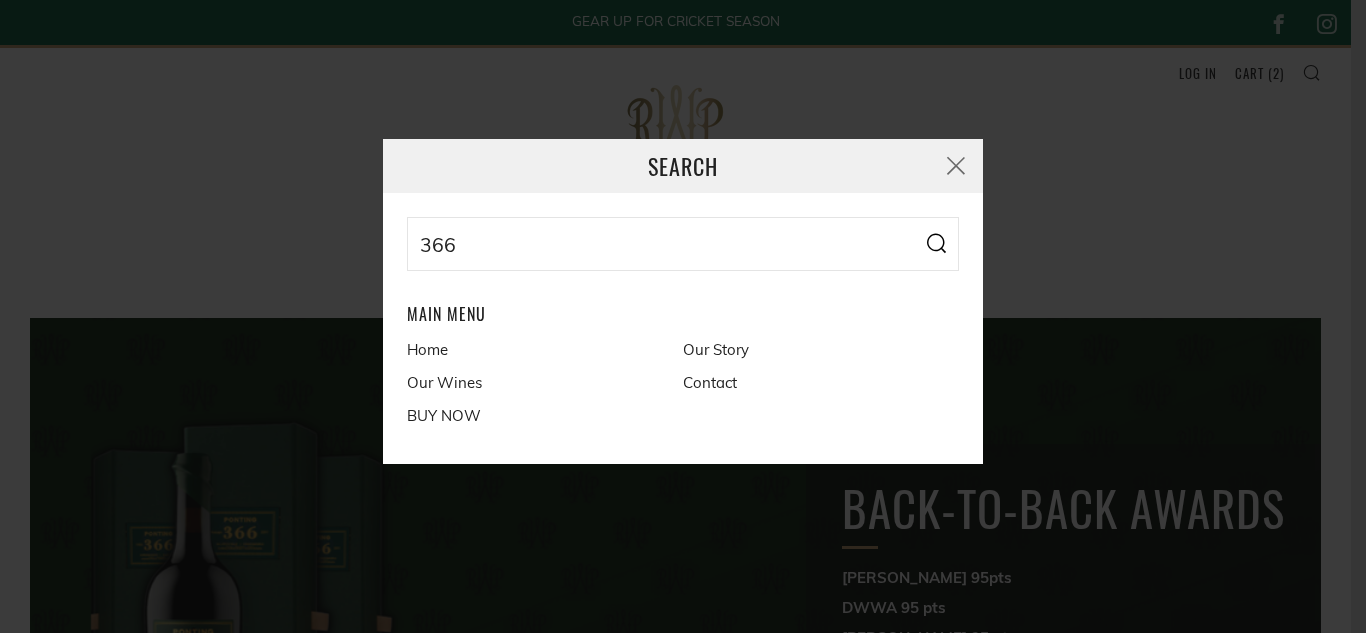 type on "366" 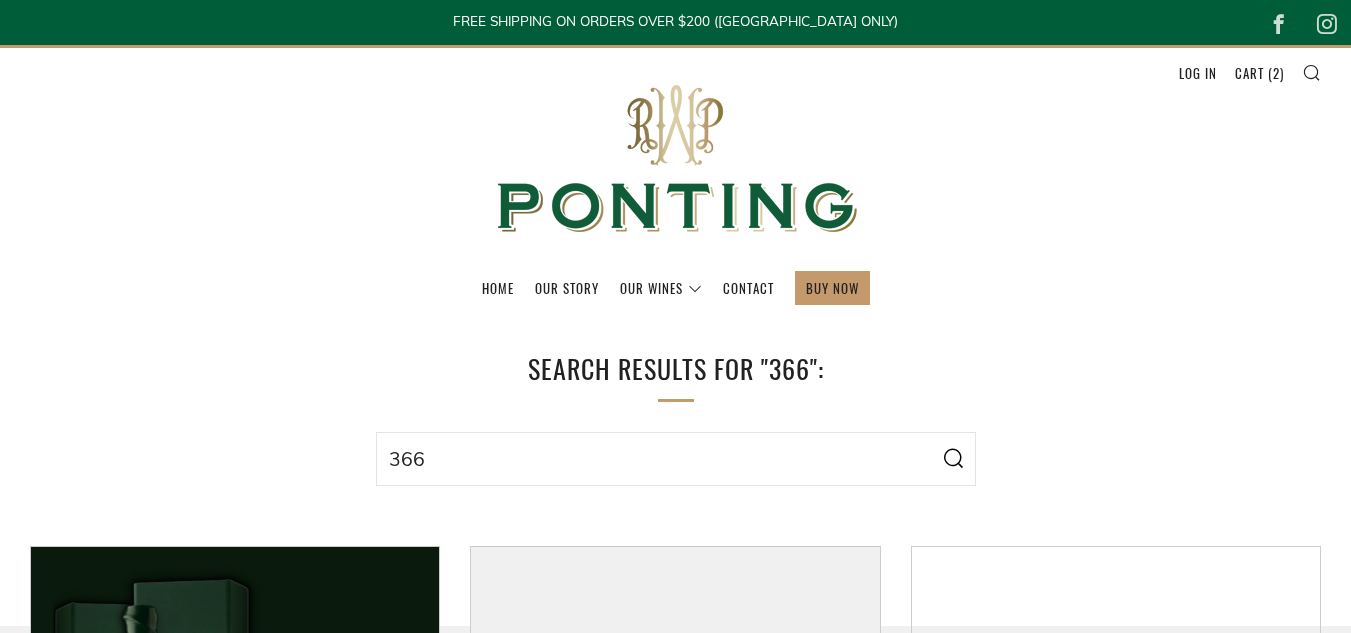 scroll, scrollTop: 0, scrollLeft: 0, axis: both 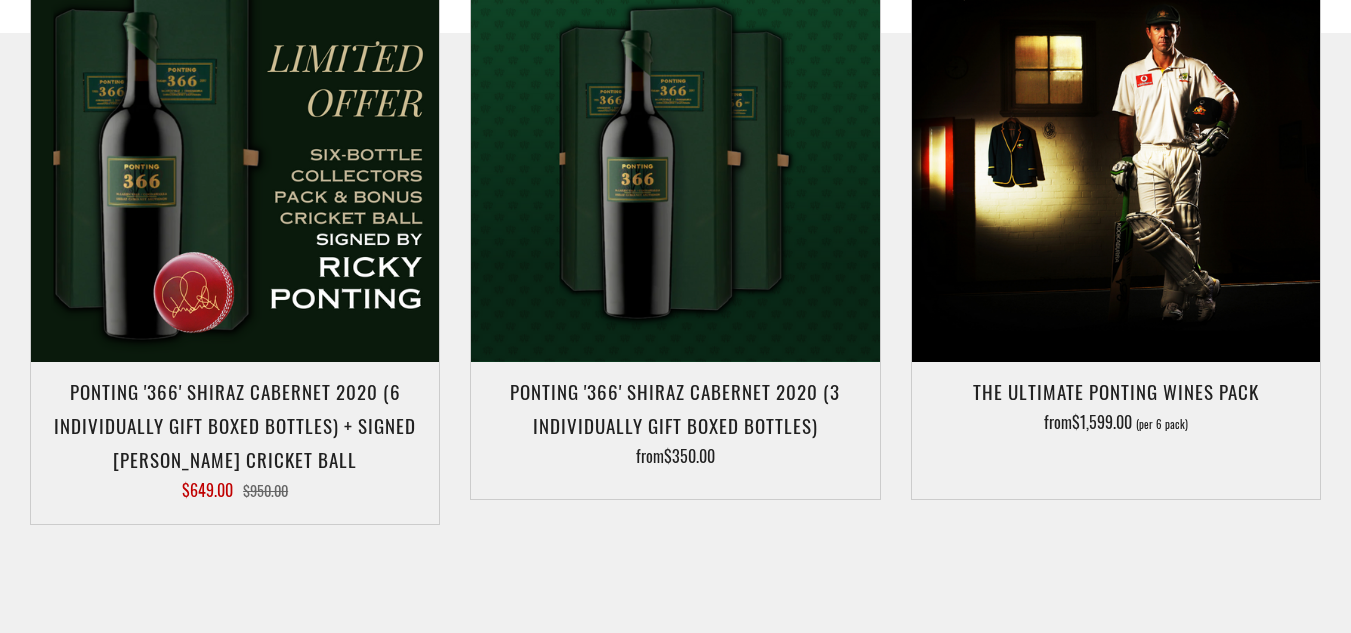 drag, startPoint x: 1356, startPoint y: 37, endPoint x: 1365, endPoint y: 169, distance: 132.30646 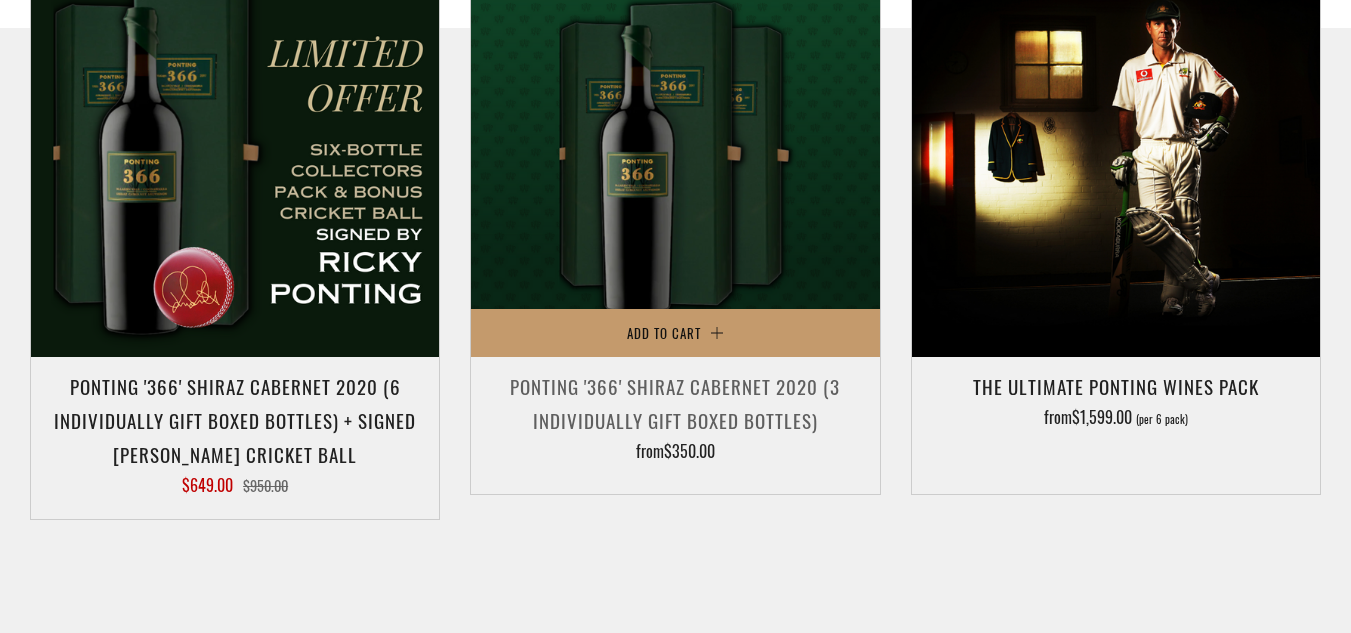 click on "Ponting '366' Shiraz Cabernet 2020  (3 individually gift boxed bottles)" at bounding box center (675, 403) 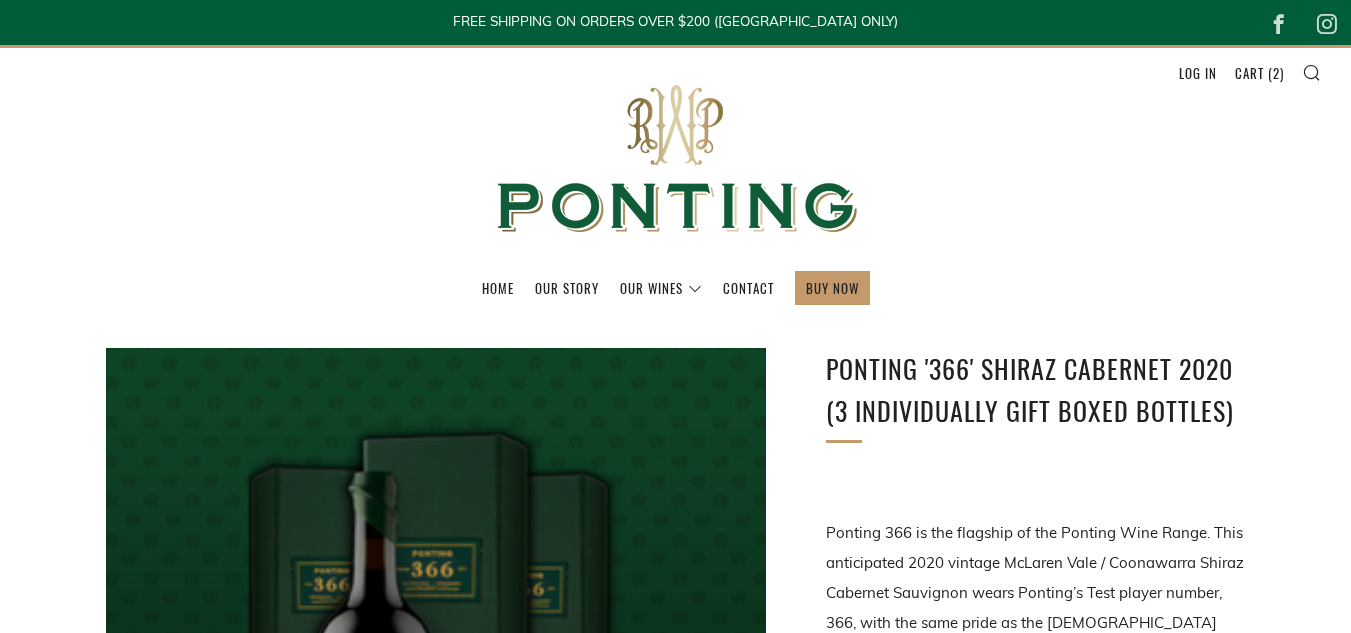 scroll, scrollTop: 0, scrollLeft: 0, axis: both 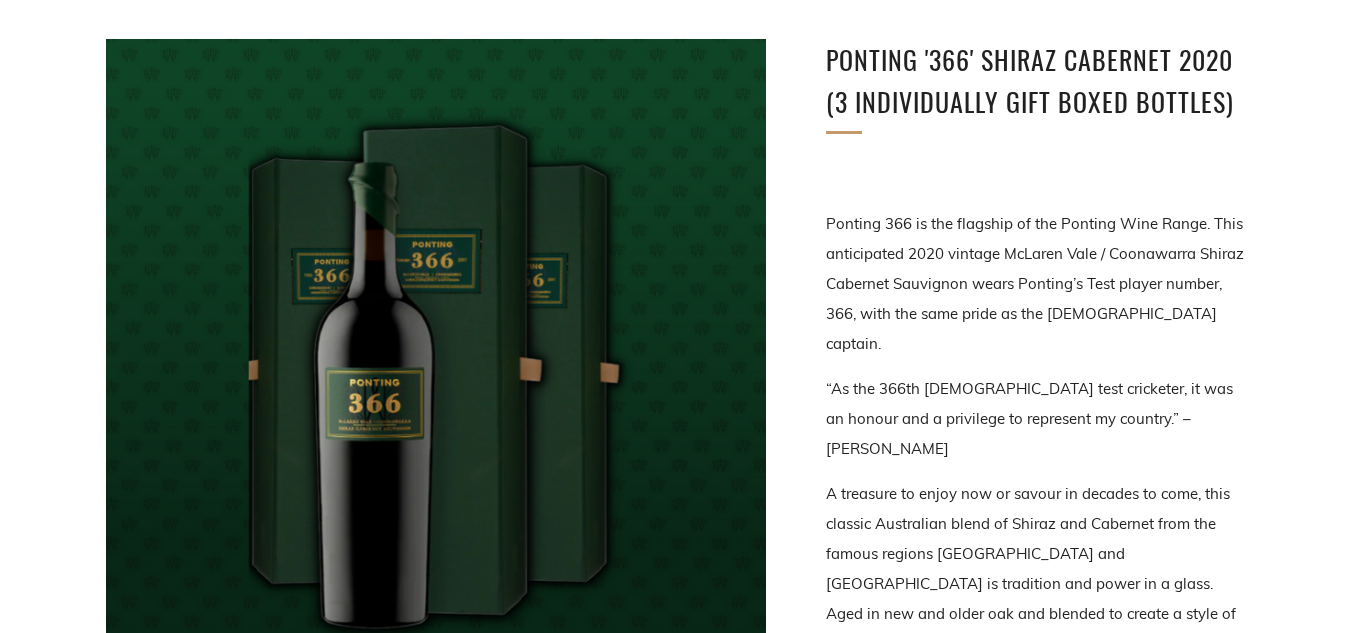 drag, startPoint x: 1357, startPoint y: 67, endPoint x: 1364, endPoint y: 113, distance: 46.52956 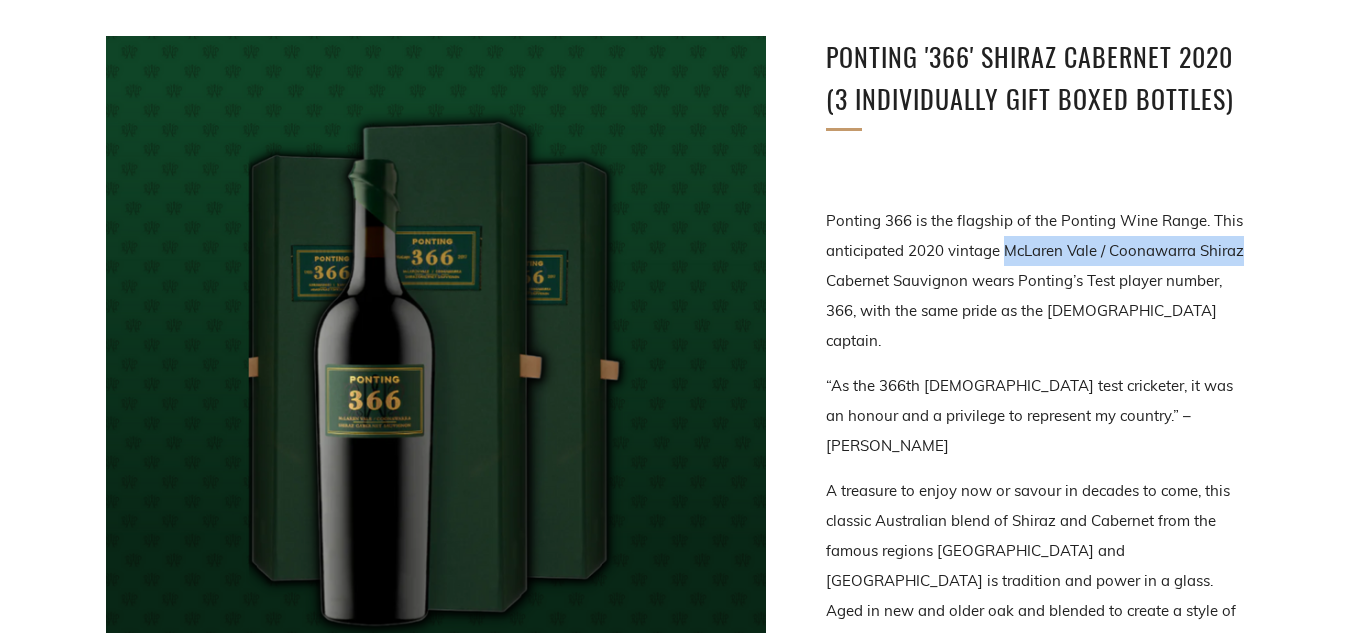 drag, startPoint x: 1005, startPoint y: 249, endPoint x: 1243, endPoint y: 246, distance: 238.0189 